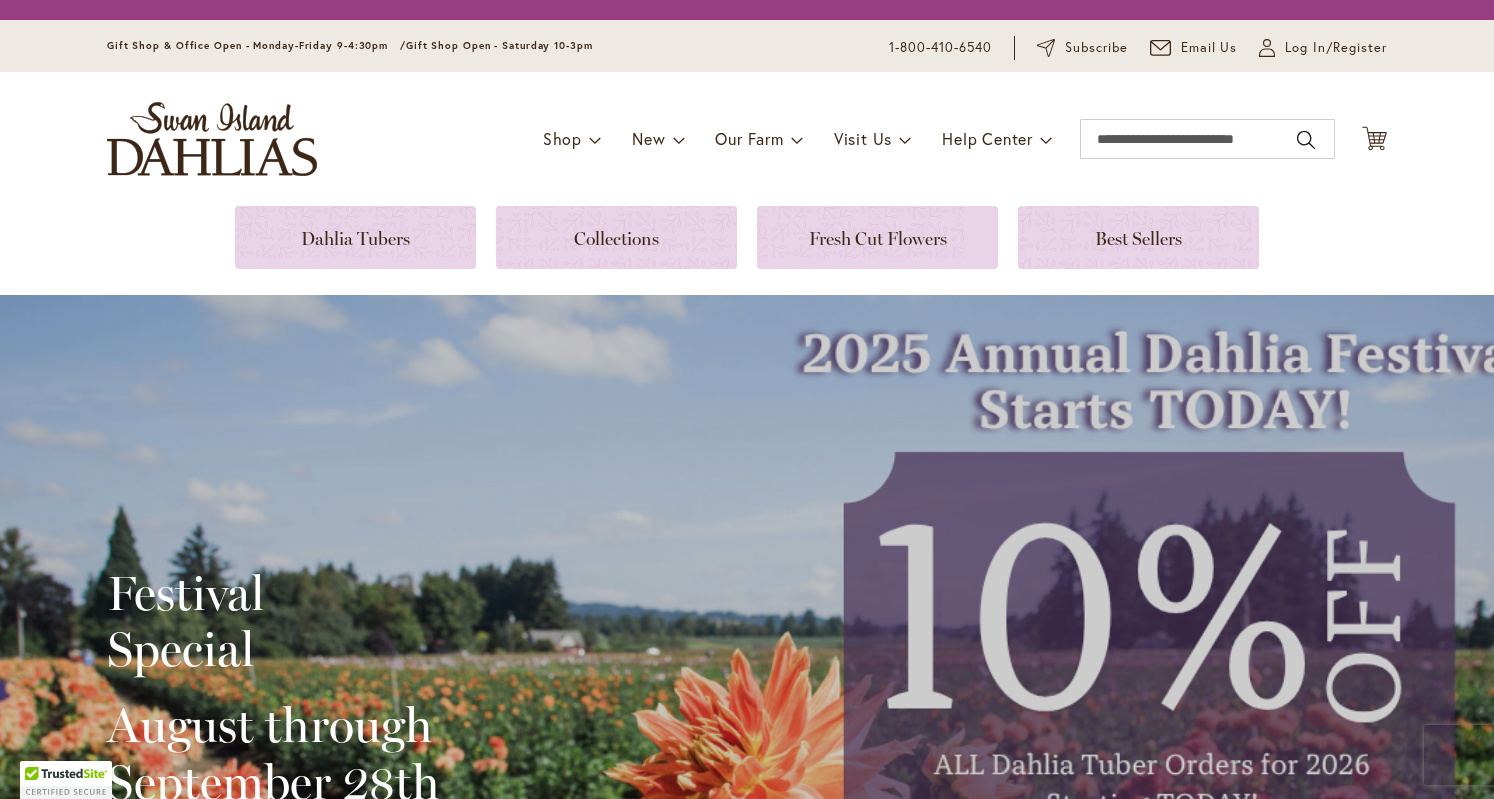 scroll, scrollTop: 0, scrollLeft: 0, axis: both 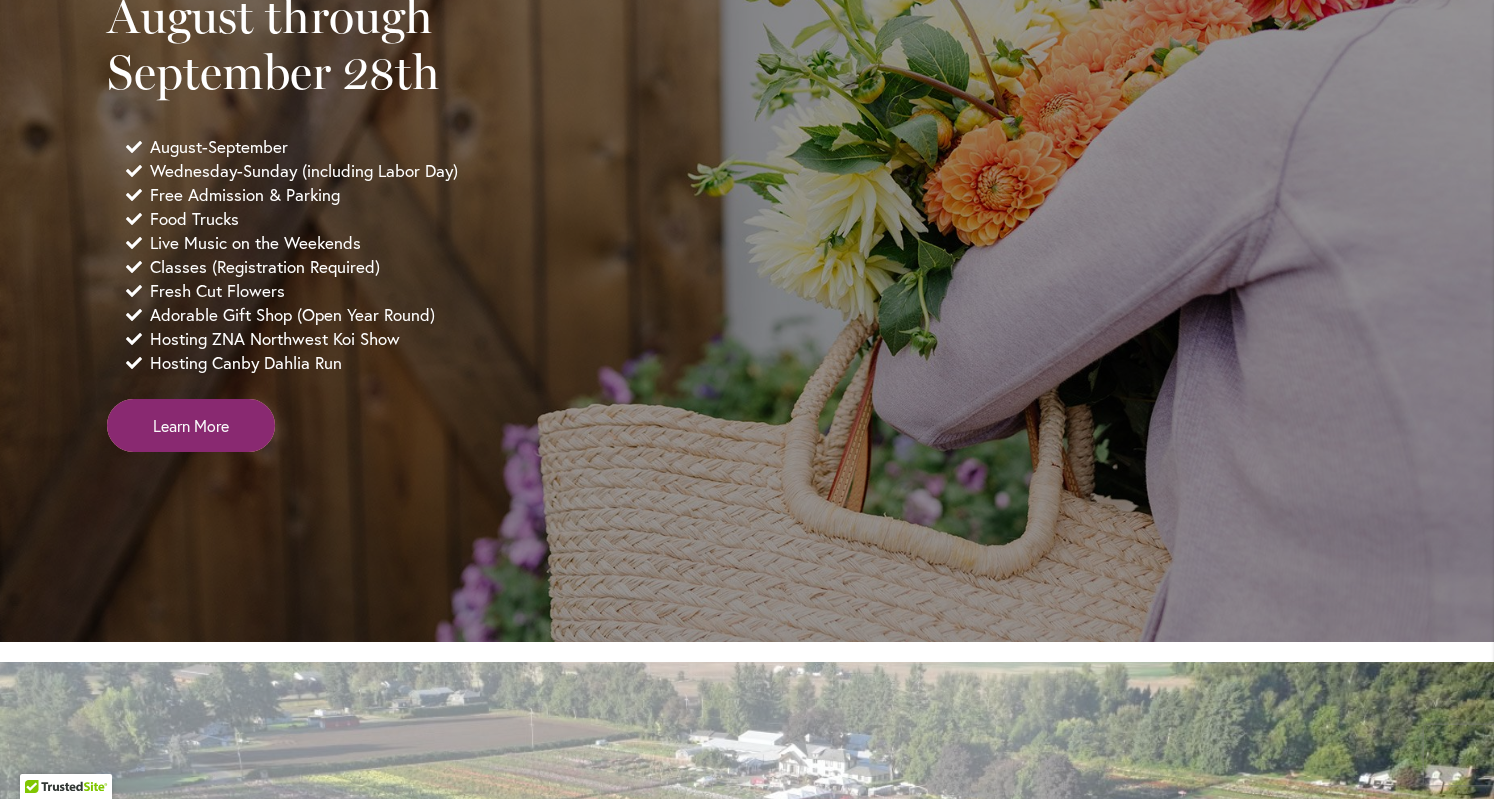 click on "Learn More" at bounding box center [191, 425] 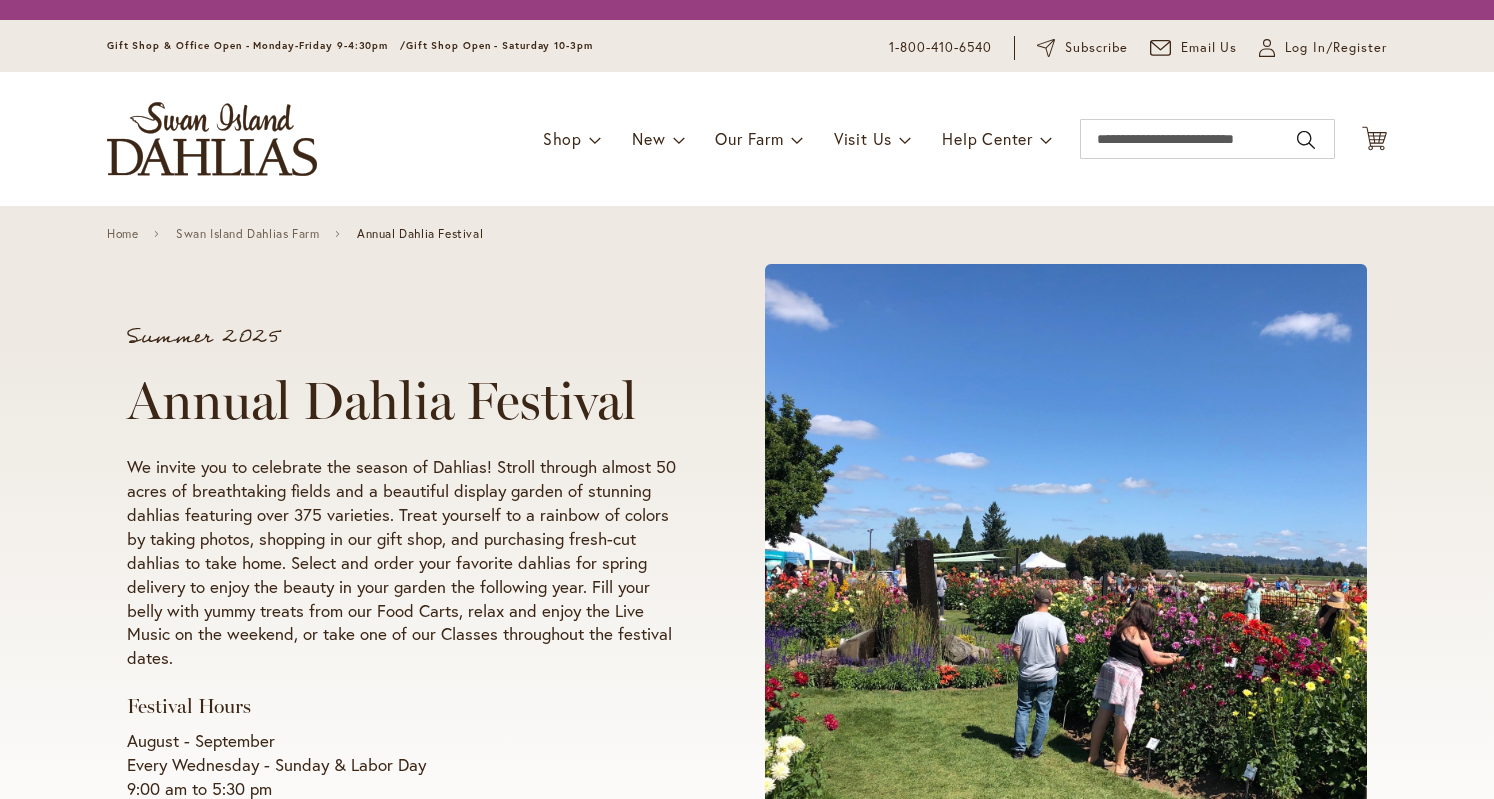 scroll, scrollTop: 0, scrollLeft: 0, axis: both 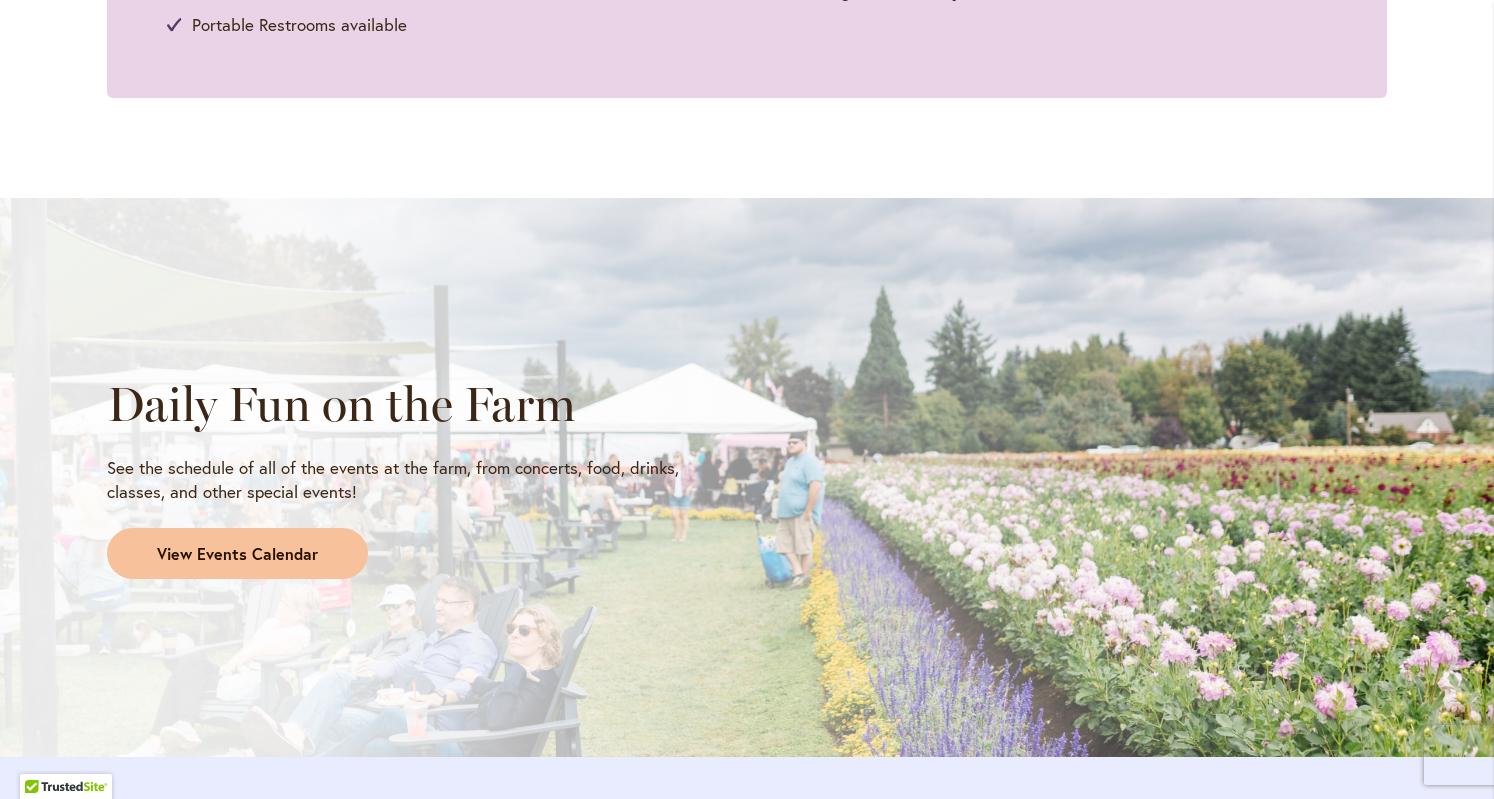 click on "View Events Calendar" at bounding box center (237, 554) 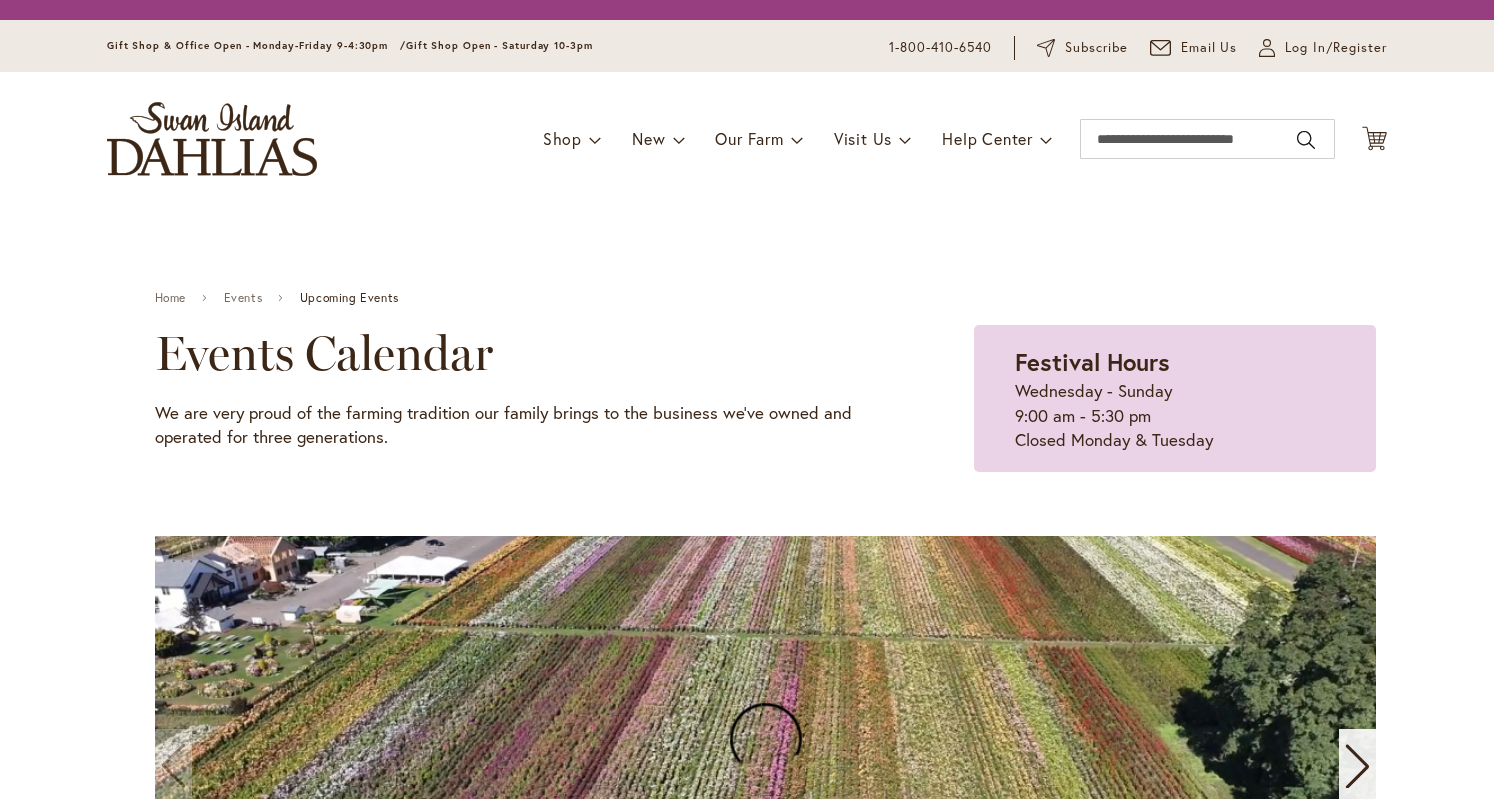 scroll, scrollTop: 0, scrollLeft: 0, axis: both 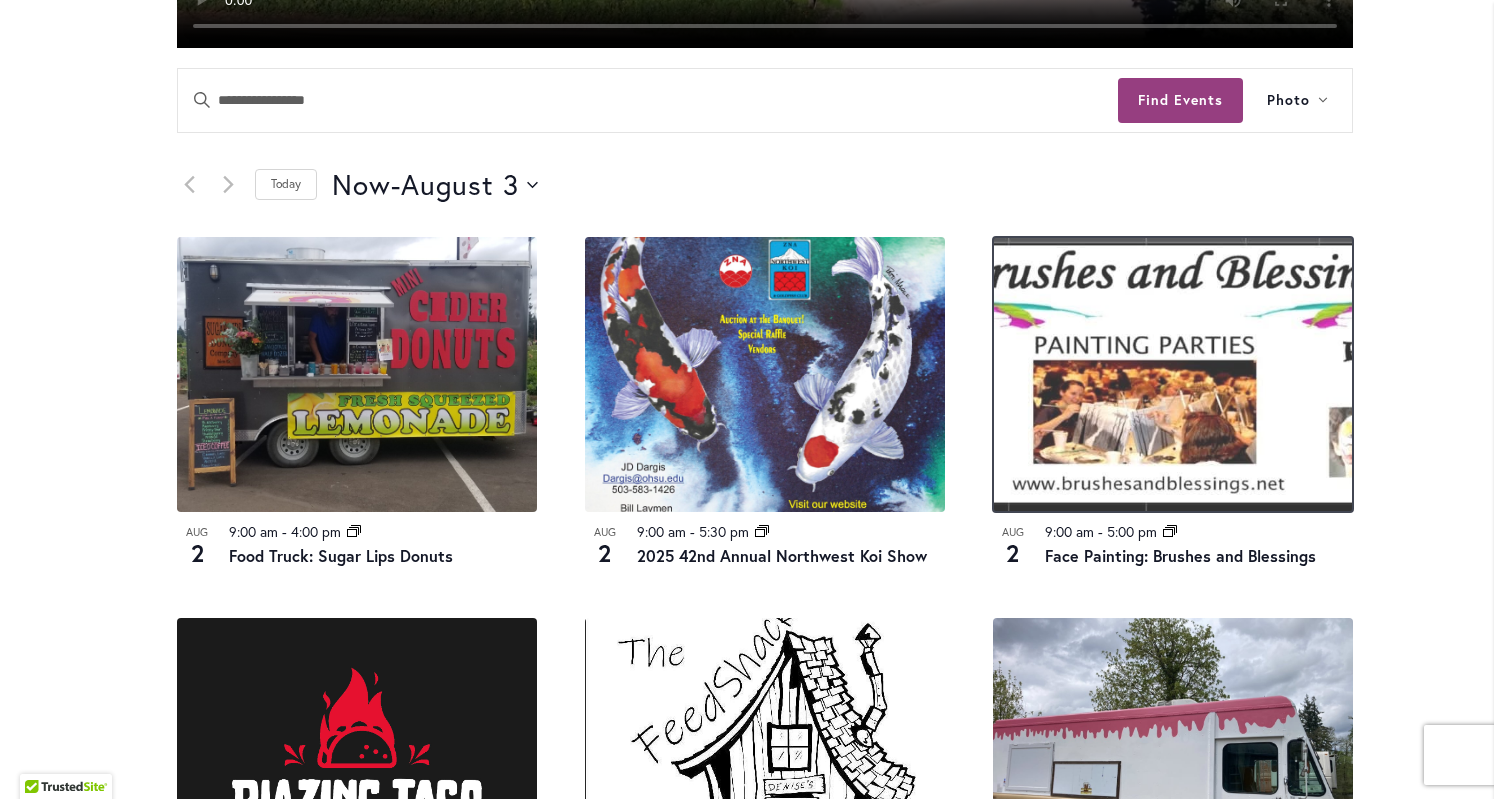 click at bounding box center [1173, 374] 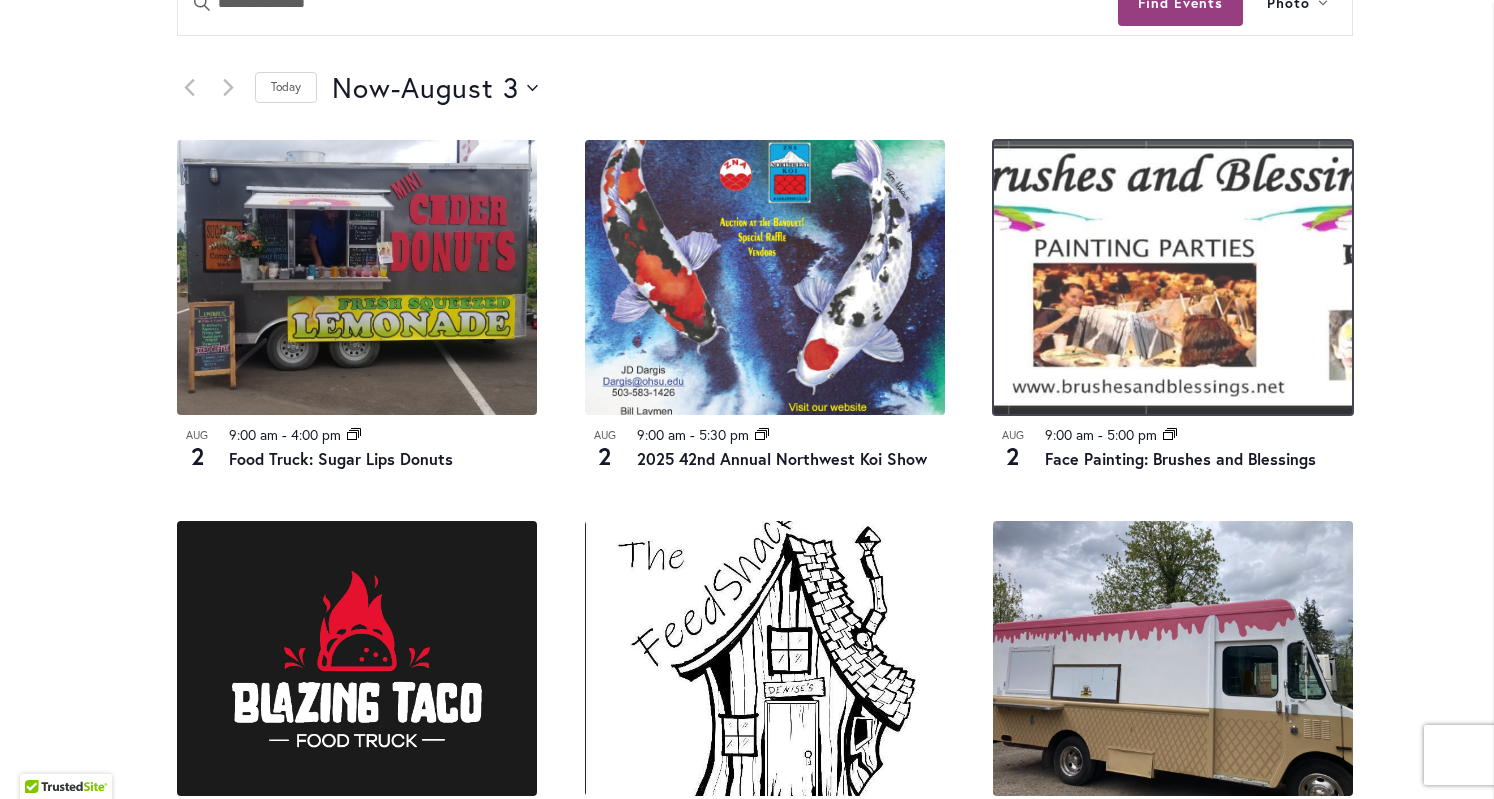 scroll, scrollTop: 990, scrollLeft: 0, axis: vertical 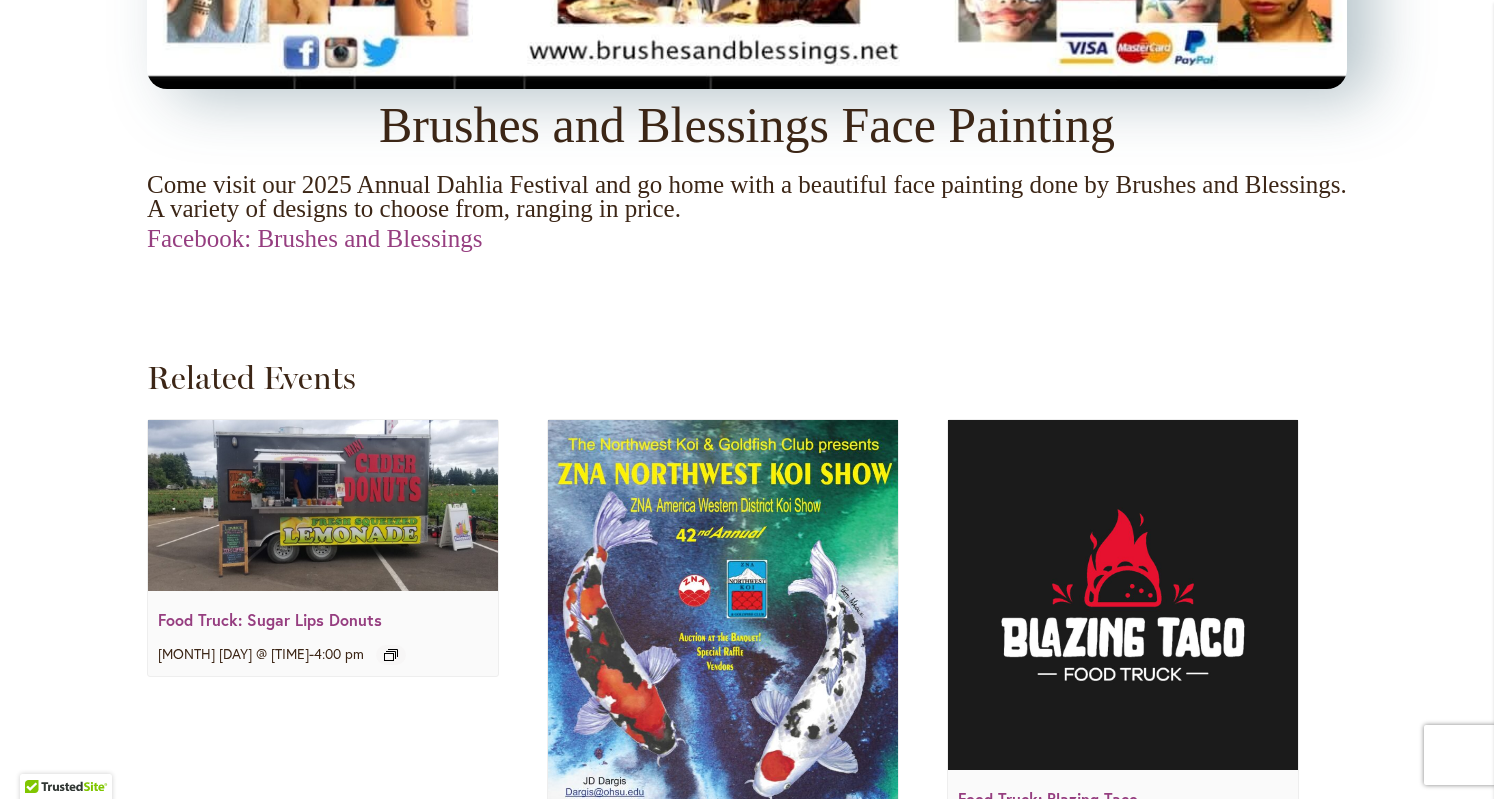 click at bounding box center [323, 505] 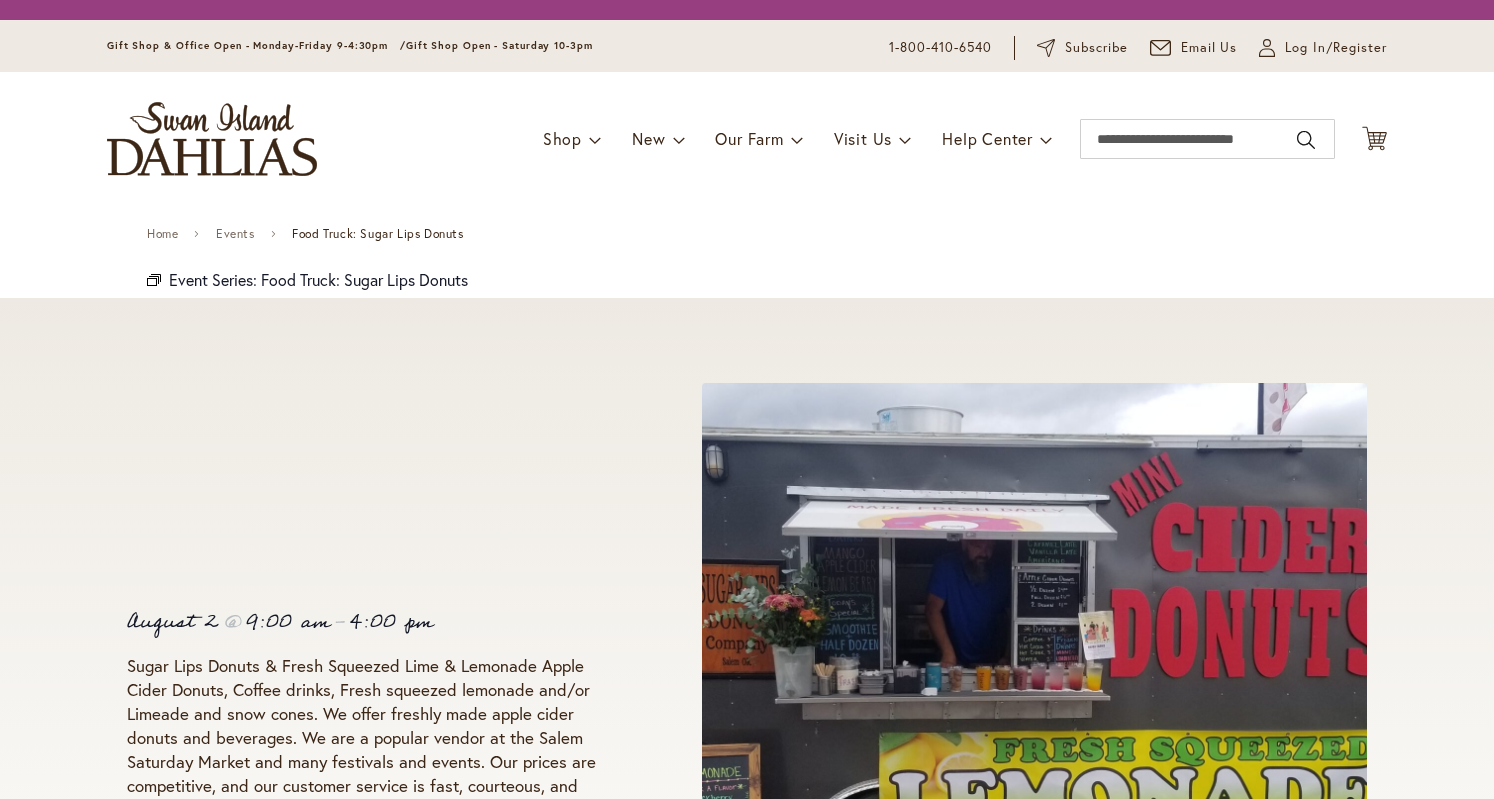 scroll, scrollTop: 0, scrollLeft: 0, axis: both 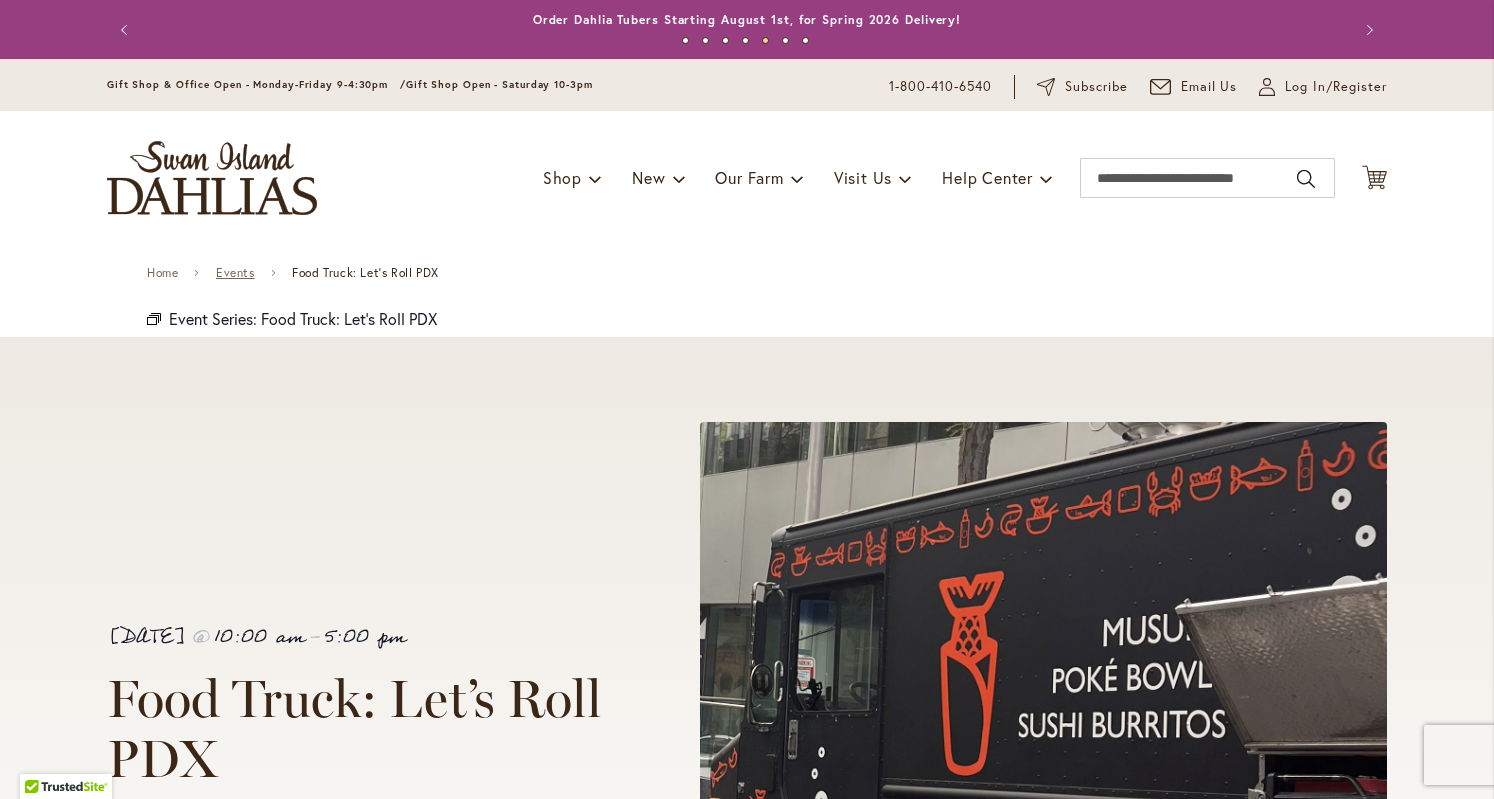 click on "Events" at bounding box center [235, 273] 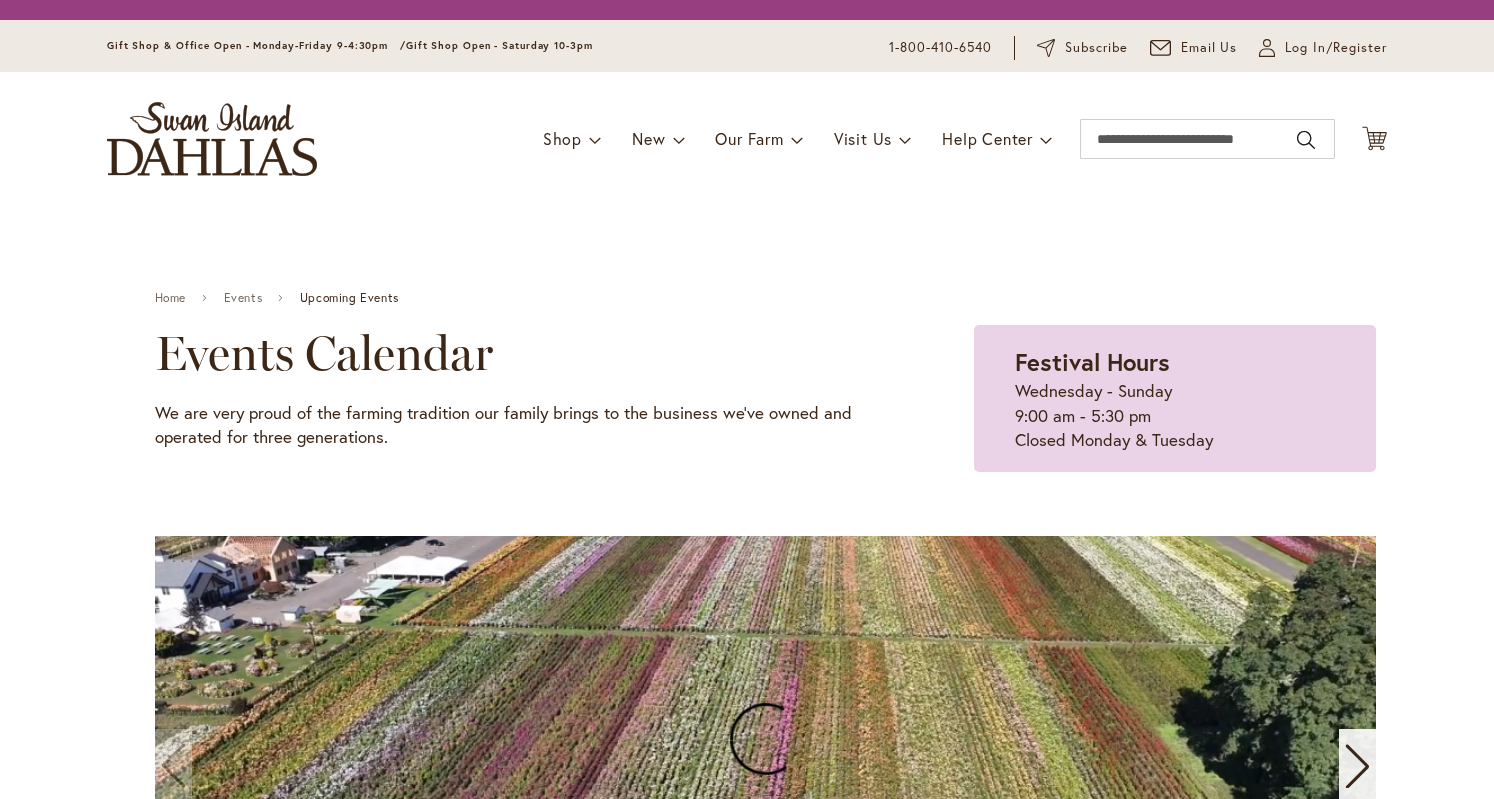 scroll, scrollTop: 0, scrollLeft: 0, axis: both 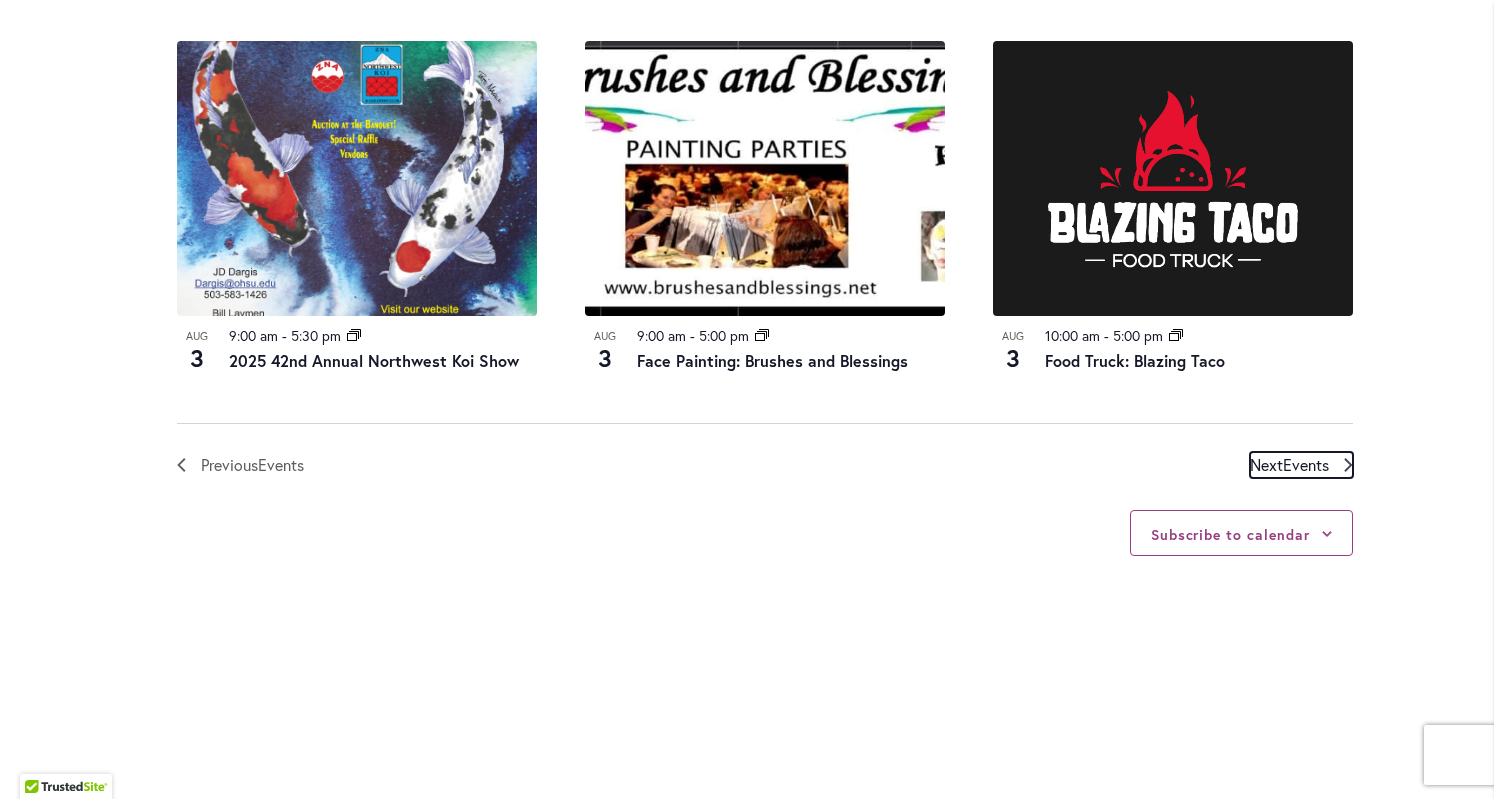 click on "Next  Events" at bounding box center [1301, 465] 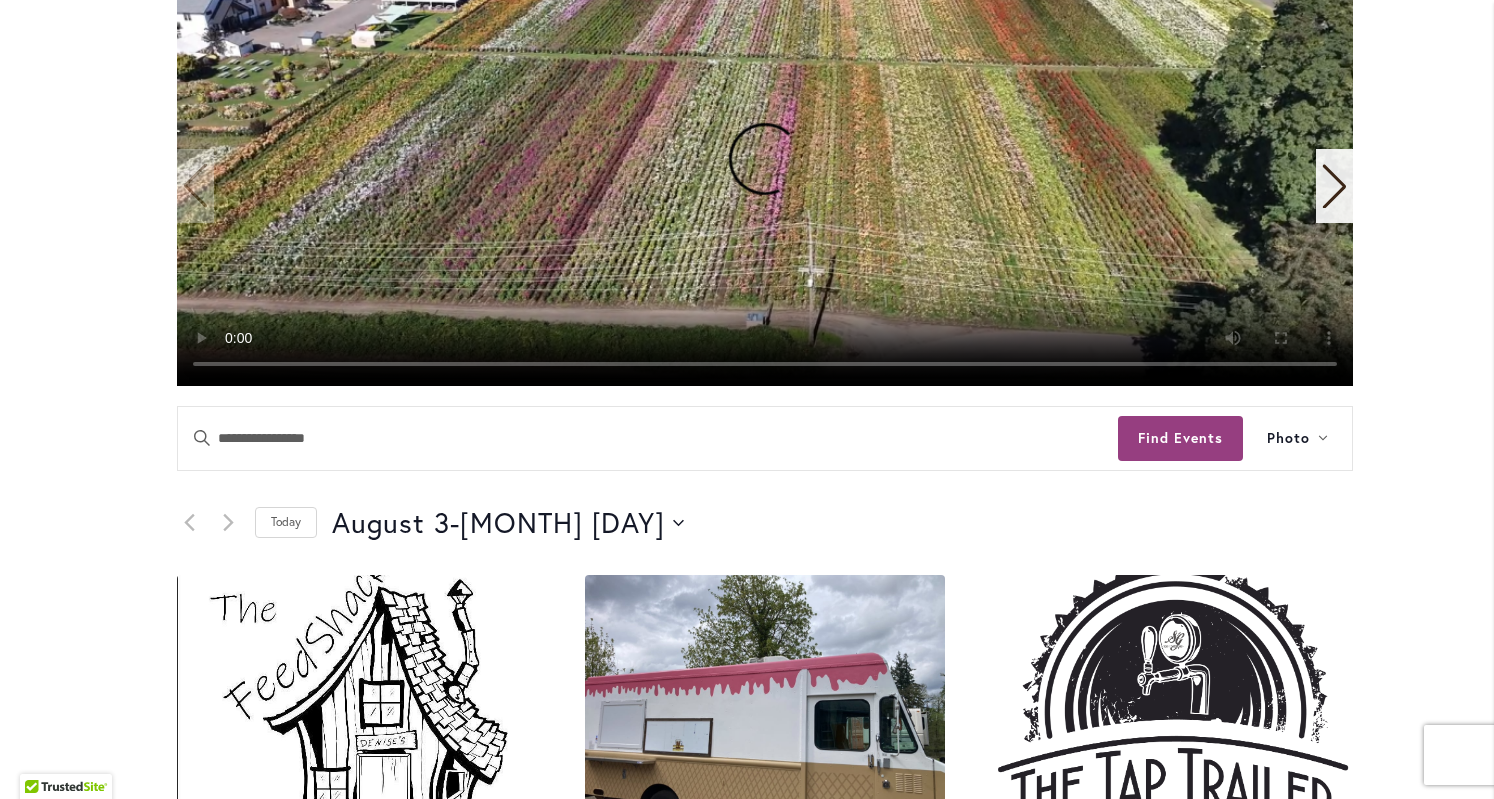 scroll, scrollTop: 0, scrollLeft: 0, axis: both 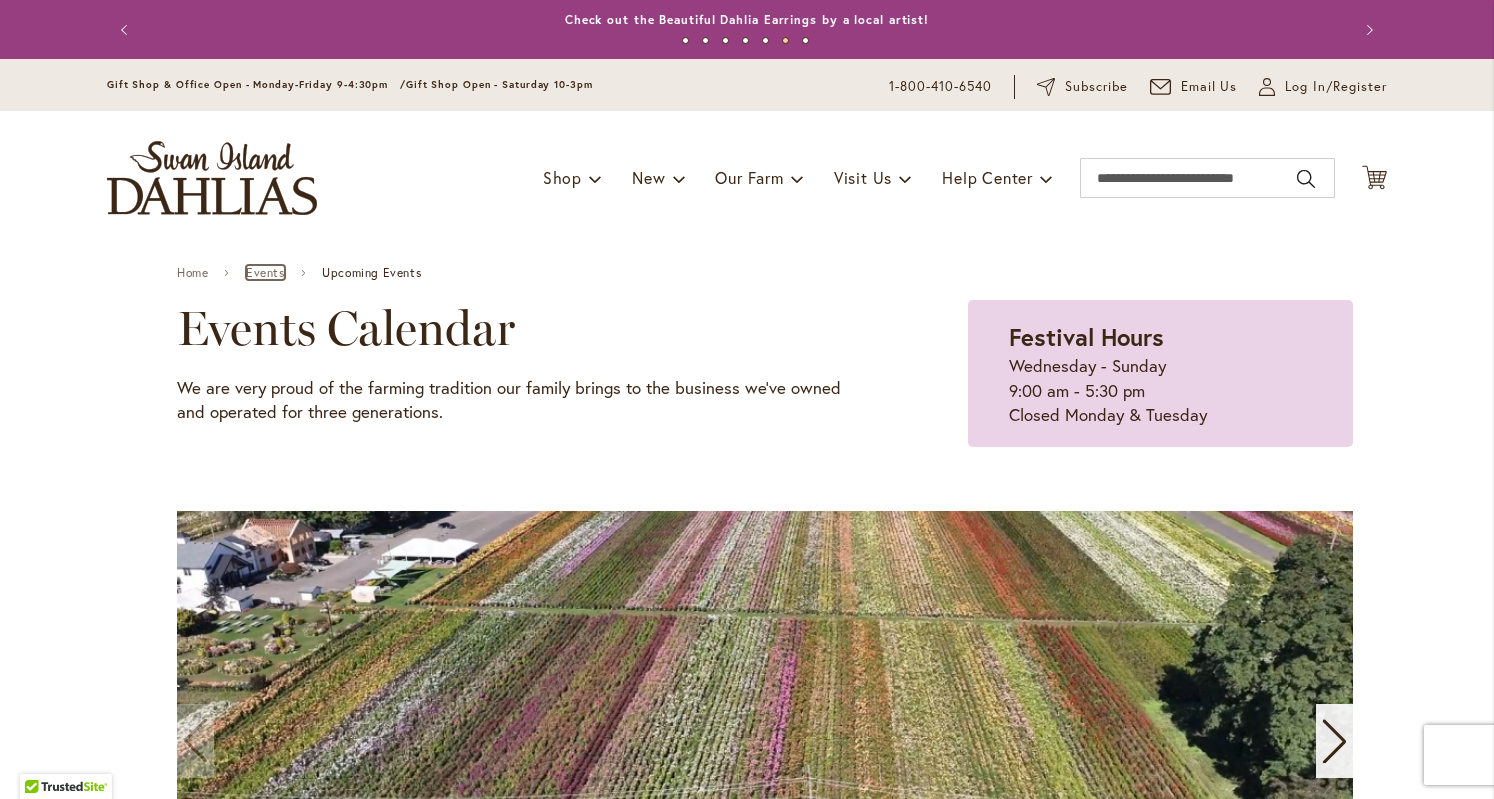 click on "Events" at bounding box center (265, 273) 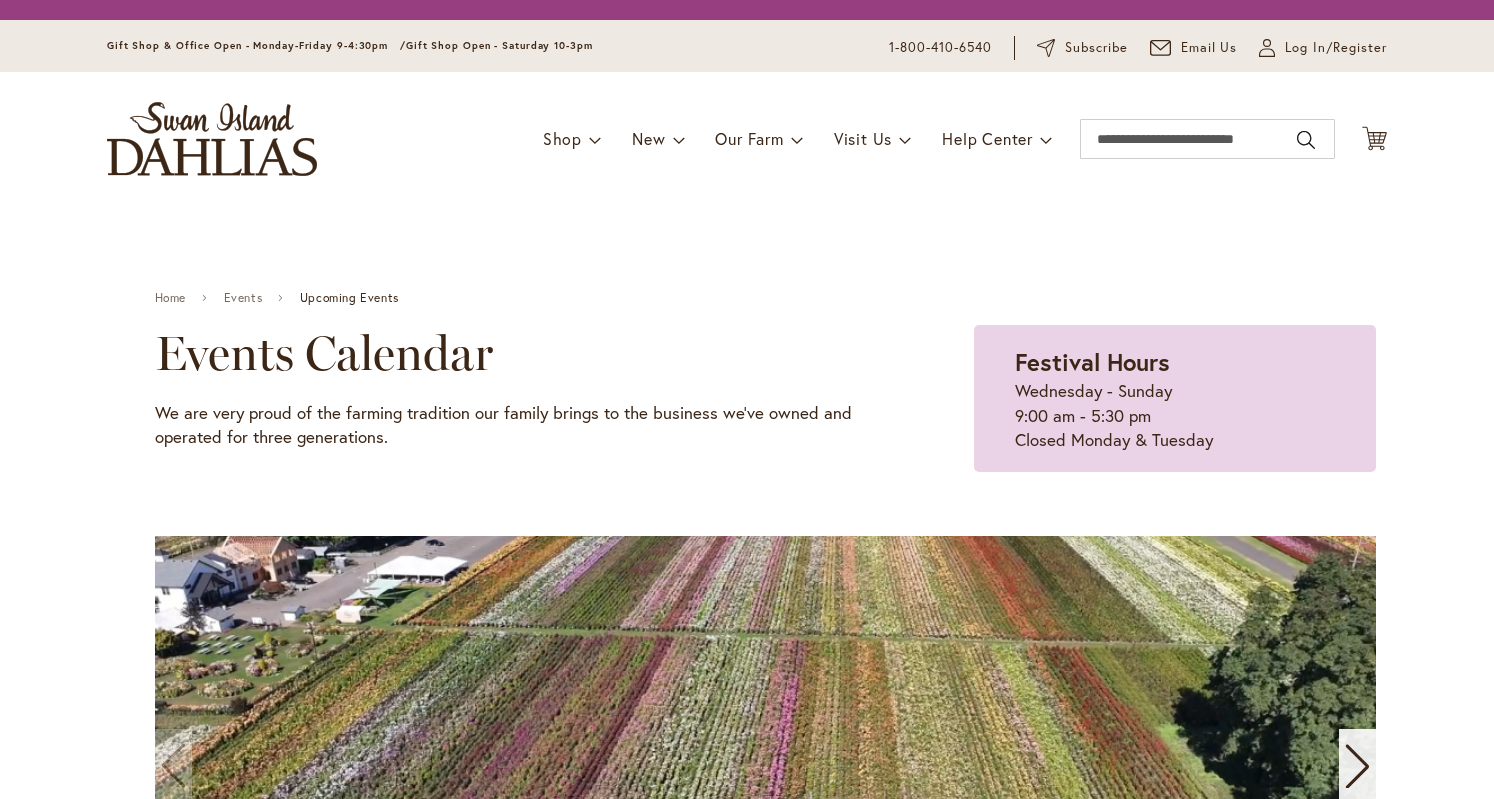 scroll, scrollTop: 0, scrollLeft: 0, axis: both 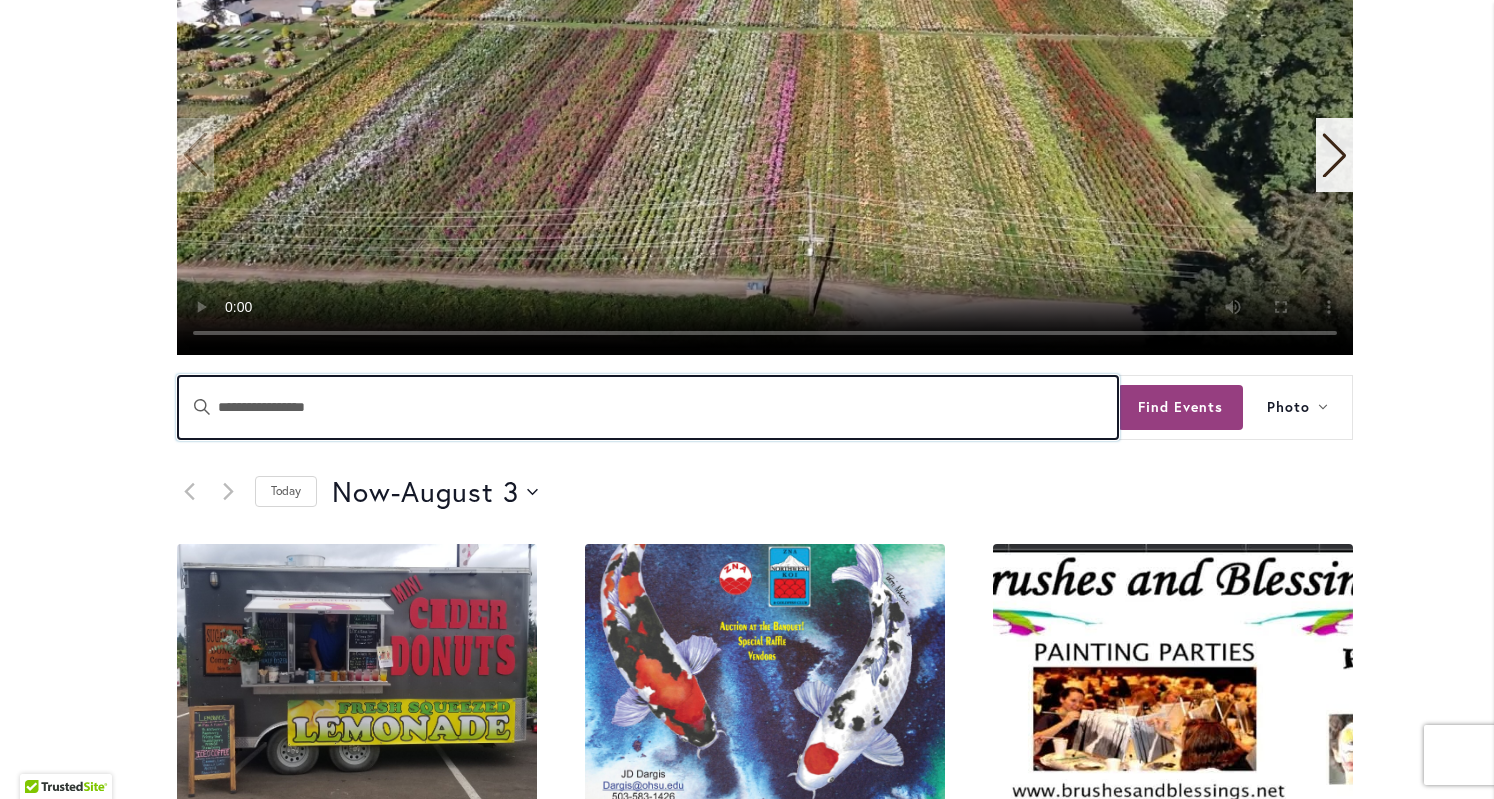 click on "Enter Keyword. Search for Events by Keyword." at bounding box center (648, 407) 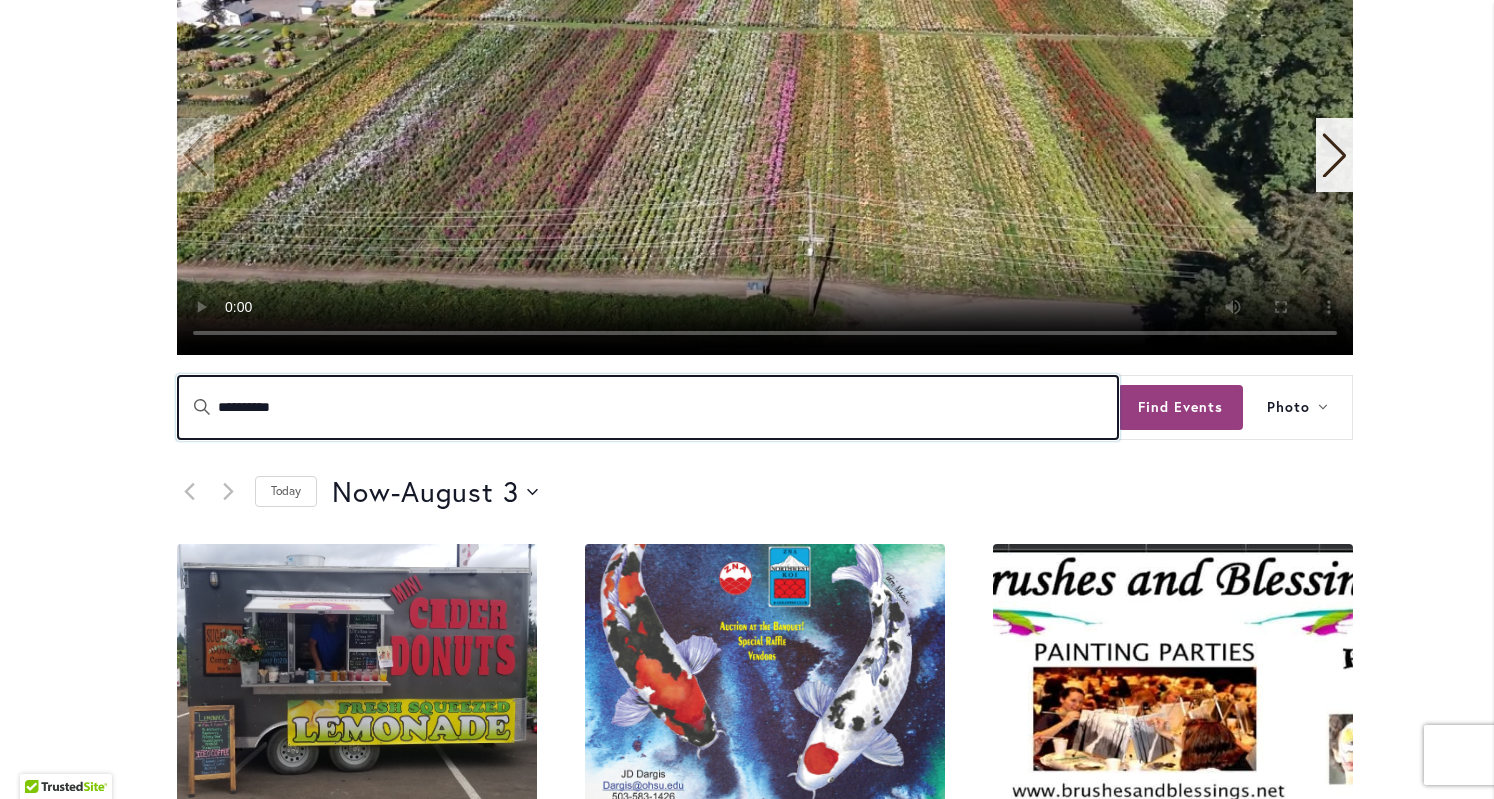 type on "**********" 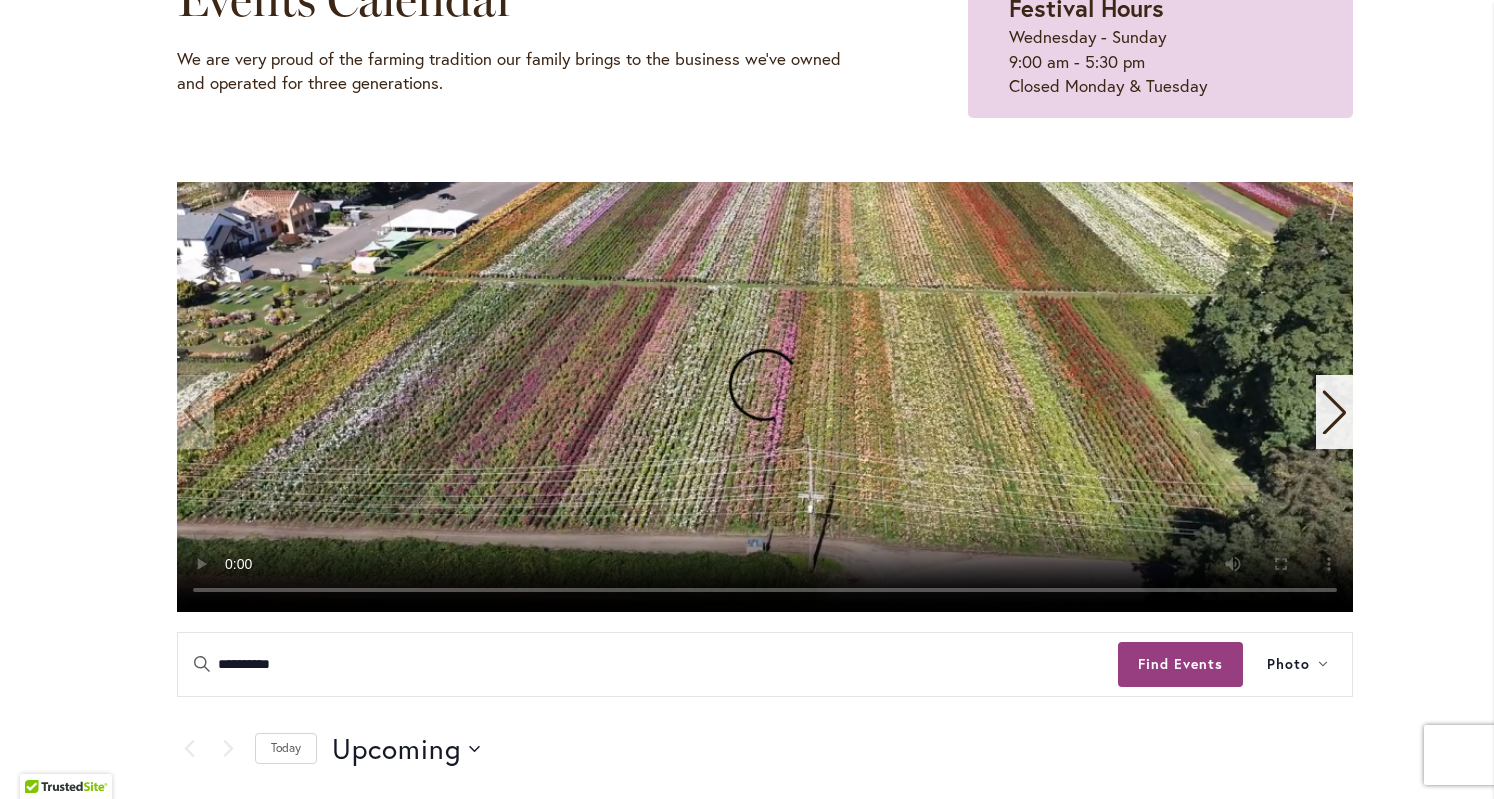 scroll, scrollTop: 0, scrollLeft: 0, axis: both 